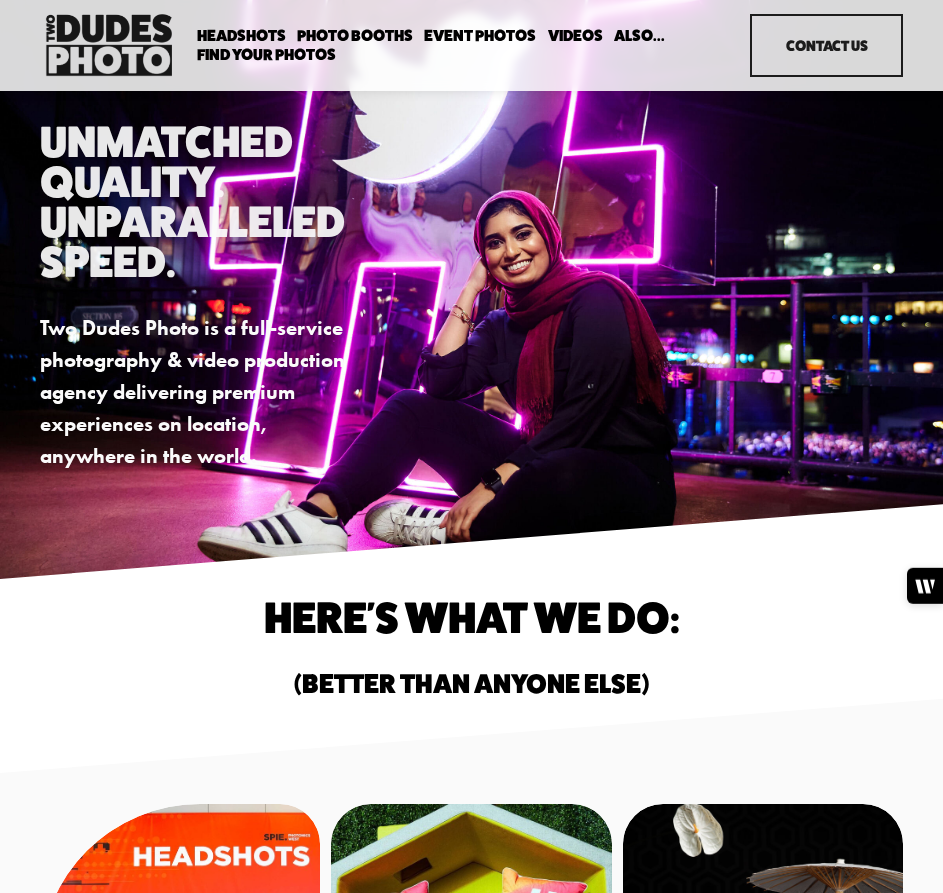 scroll, scrollTop: 0, scrollLeft: 0, axis: both 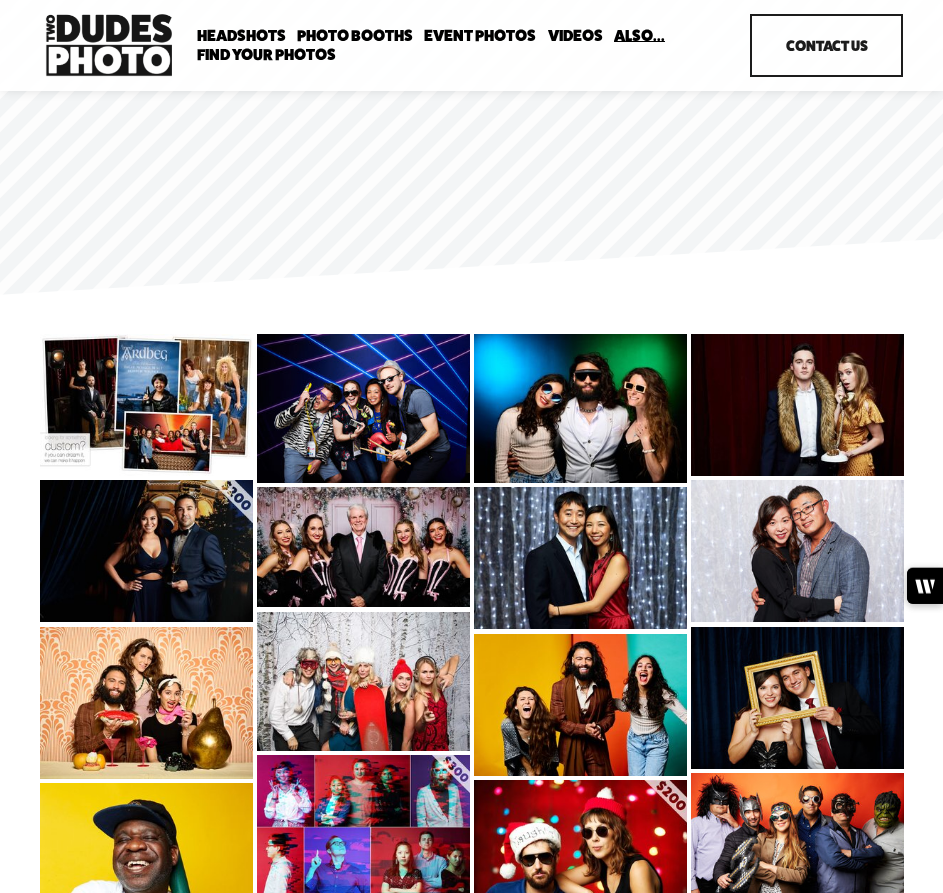 click on "Event Photos" at bounding box center [480, 35] 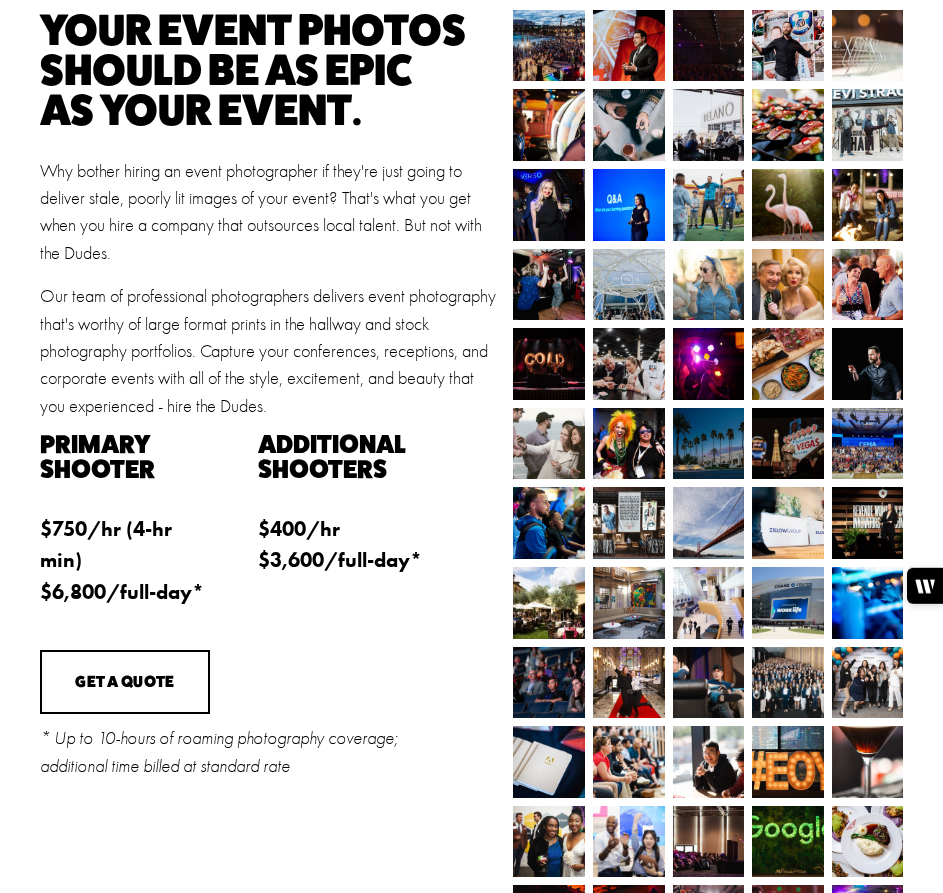 scroll, scrollTop: 0, scrollLeft: 0, axis: both 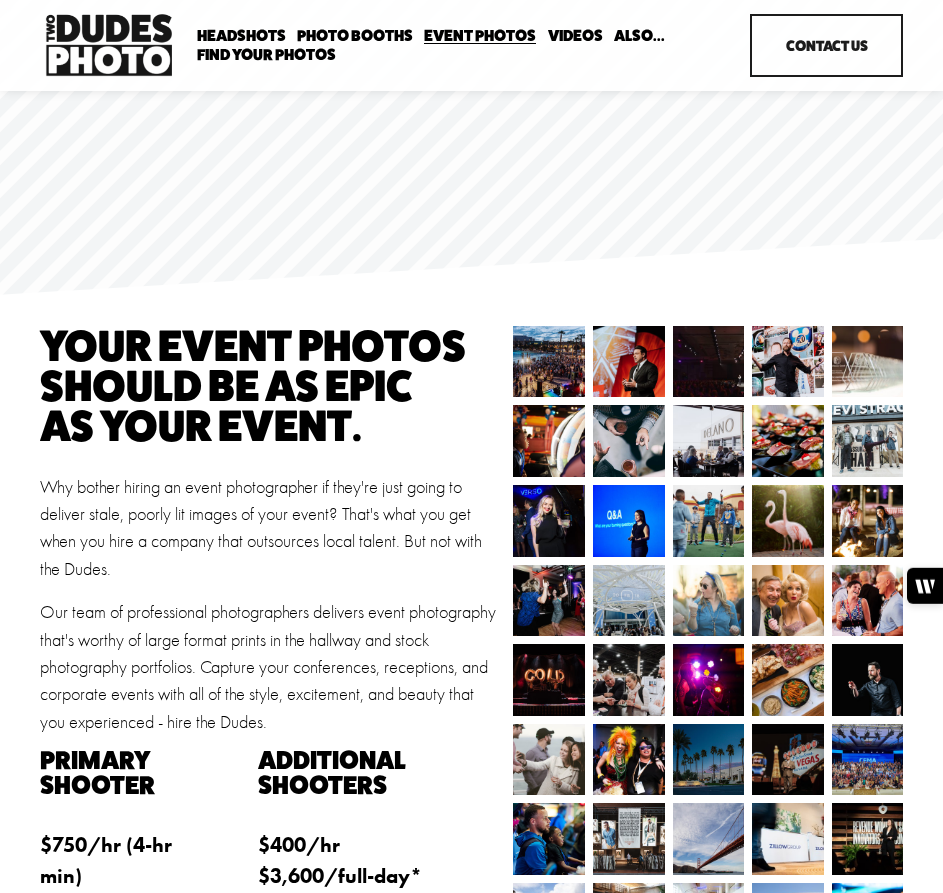 click on "Expo Headshots" at bounding box center [0, 0] 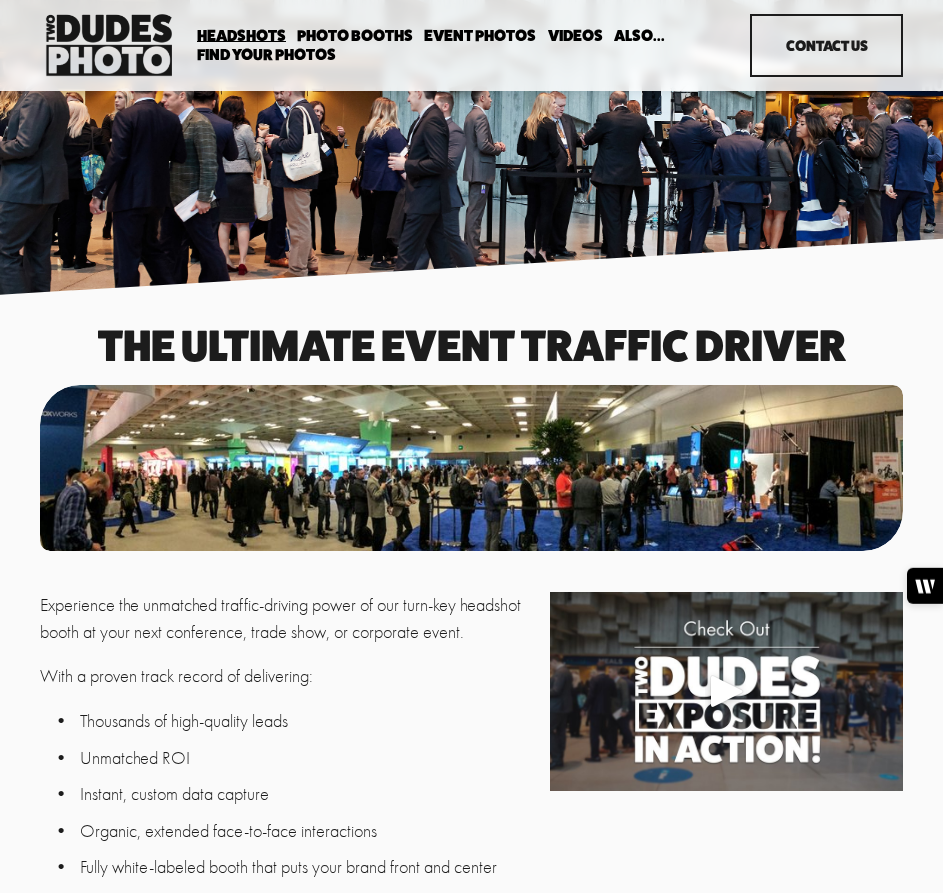scroll, scrollTop: 0, scrollLeft: 0, axis: both 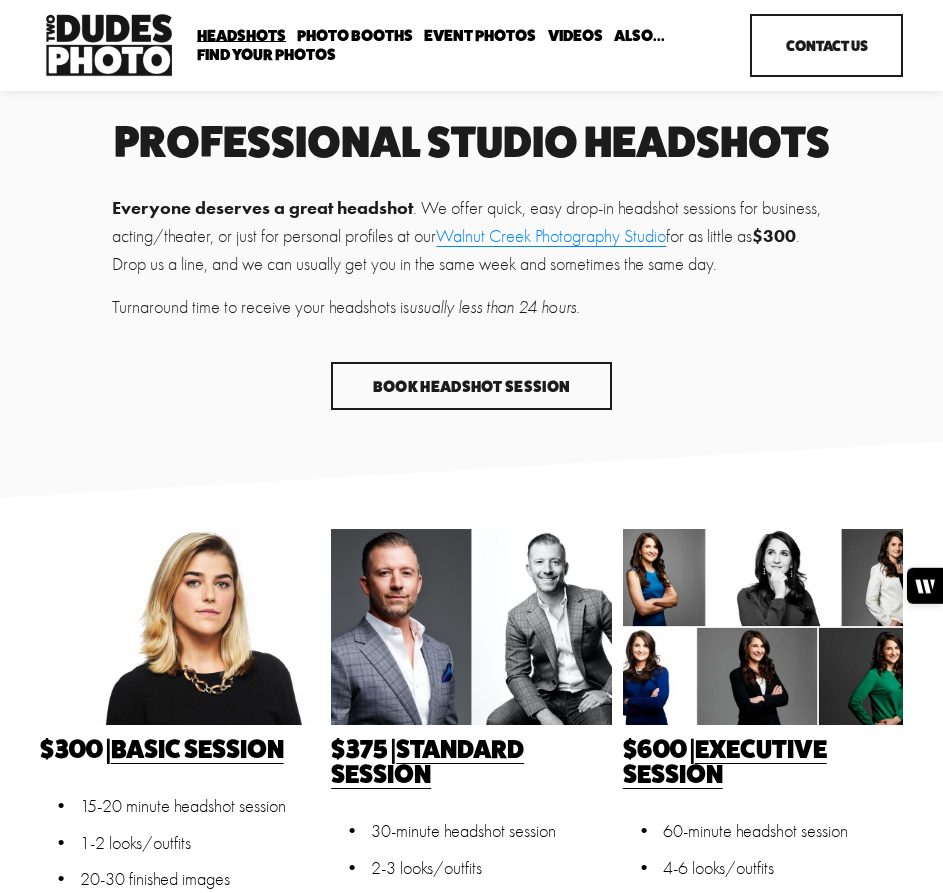 click on "Expo Headshots" at bounding box center (0, 0) 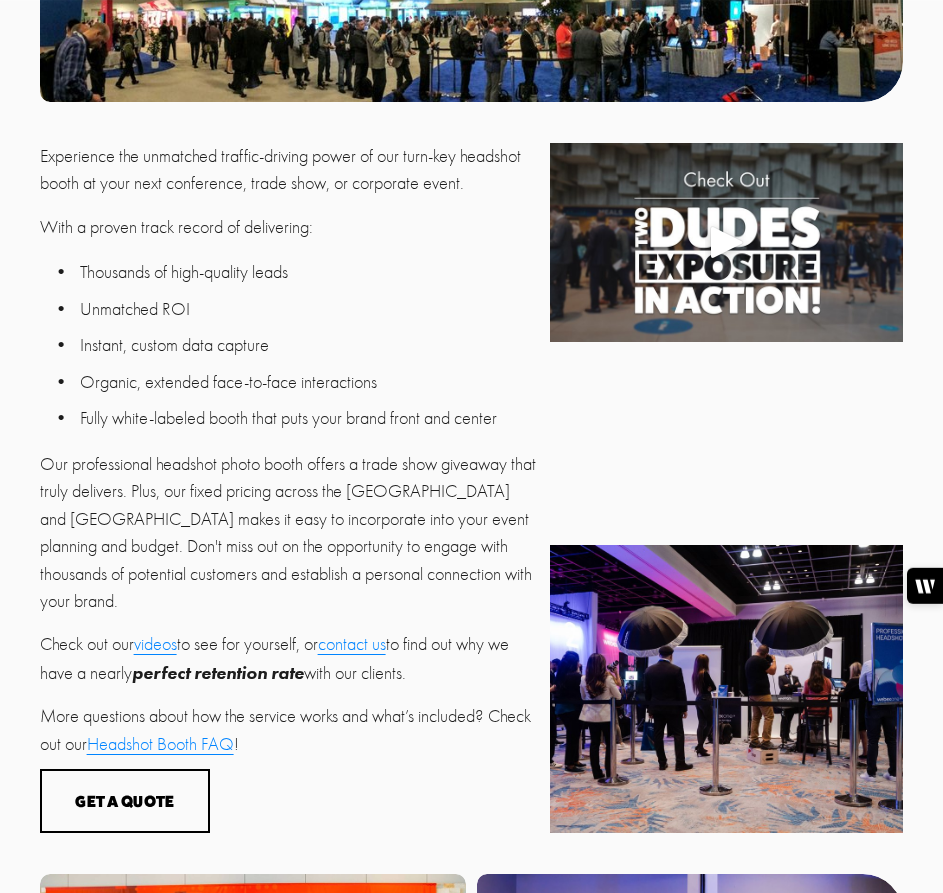 scroll, scrollTop: 481, scrollLeft: 0, axis: vertical 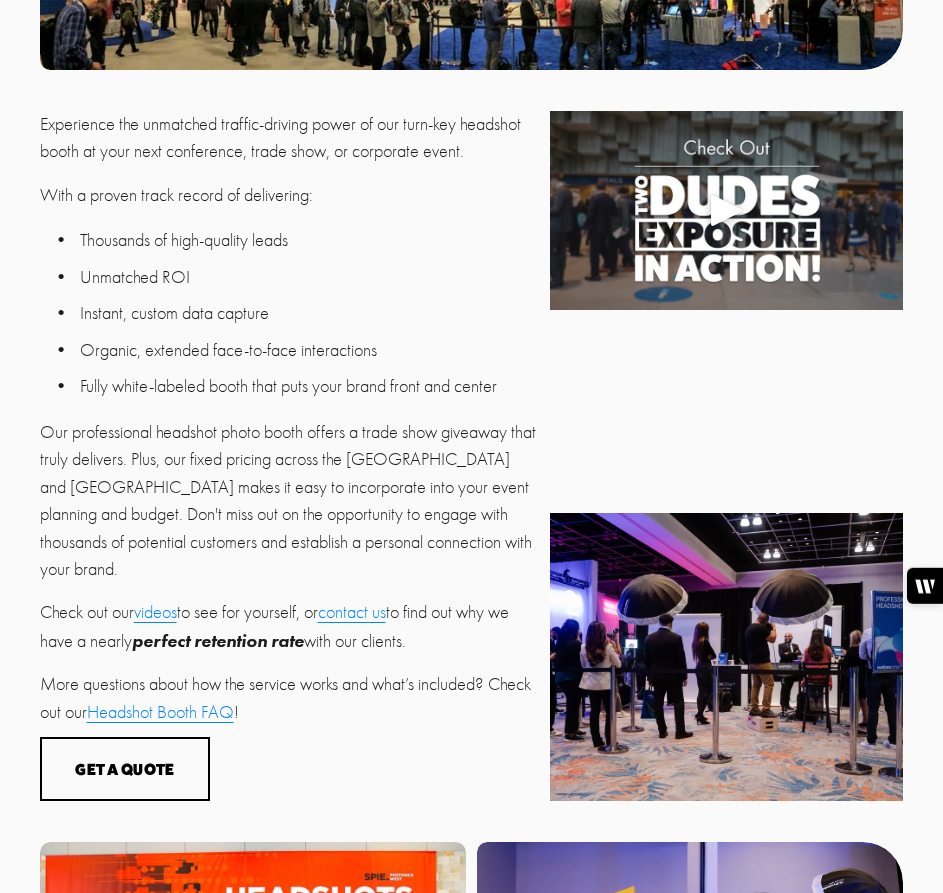 click on "Headshot Booth FAQ" at bounding box center [160, 712] 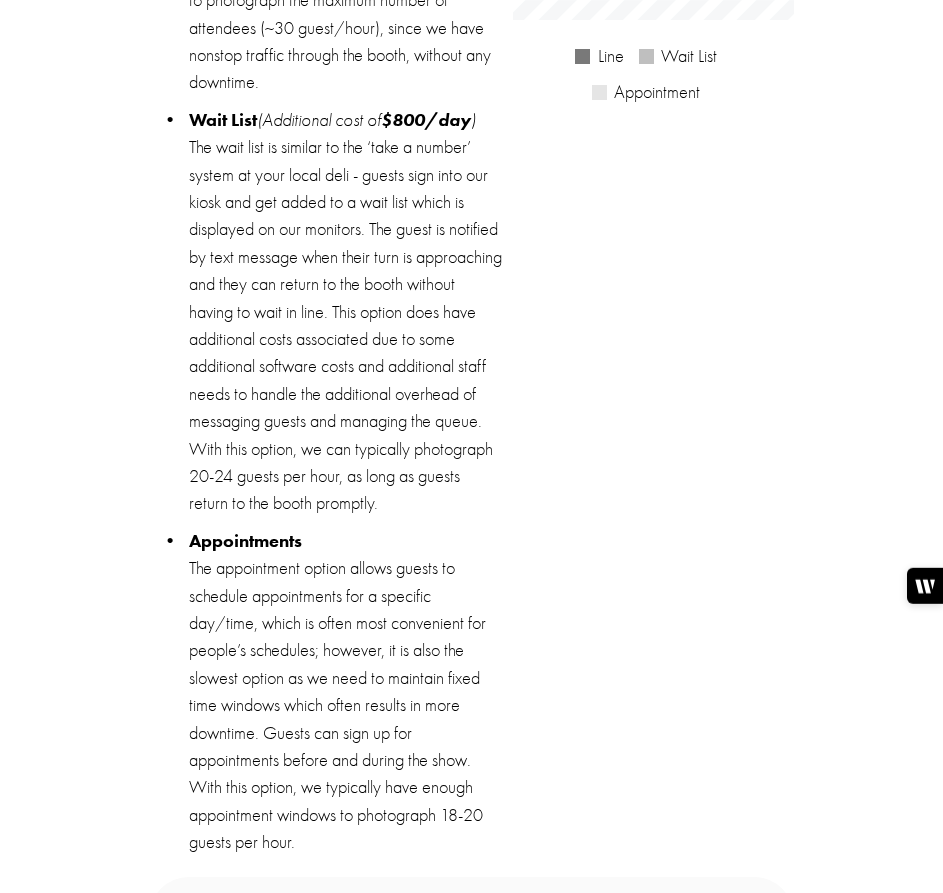scroll, scrollTop: 3242, scrollLeft: 0, axis: vertical 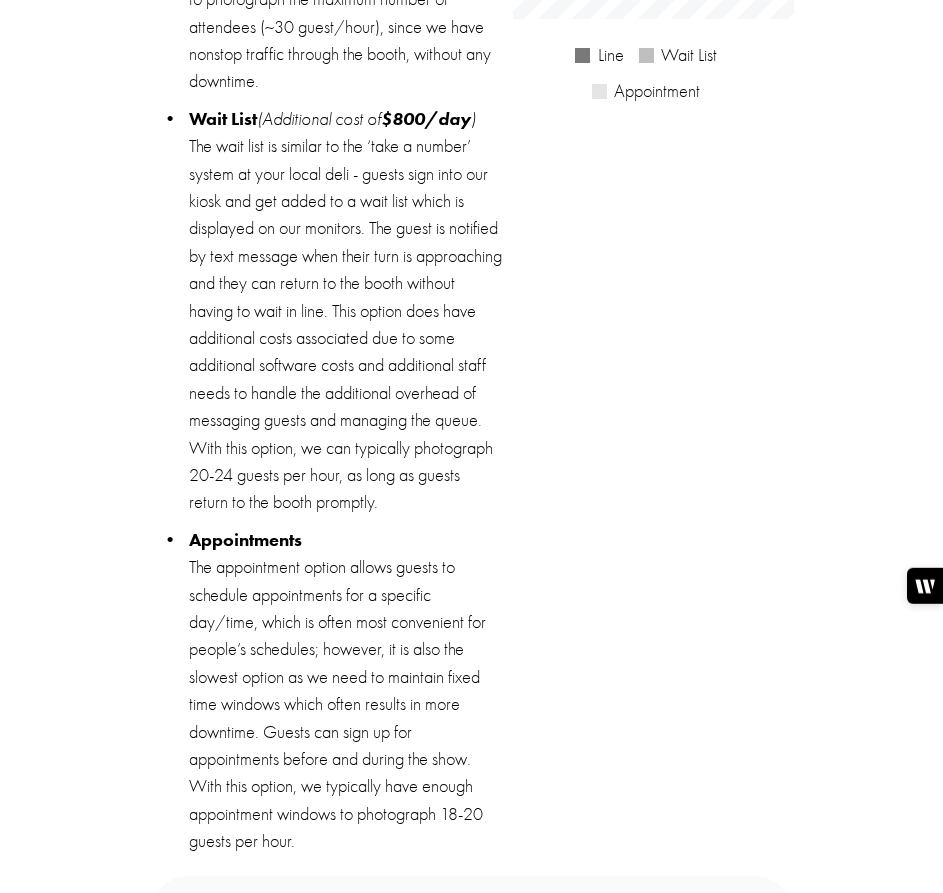 drag, startPoint x: 421, startPoint y: 505, endPoint x: 192, endPoint y: 116, distance: 451.40005 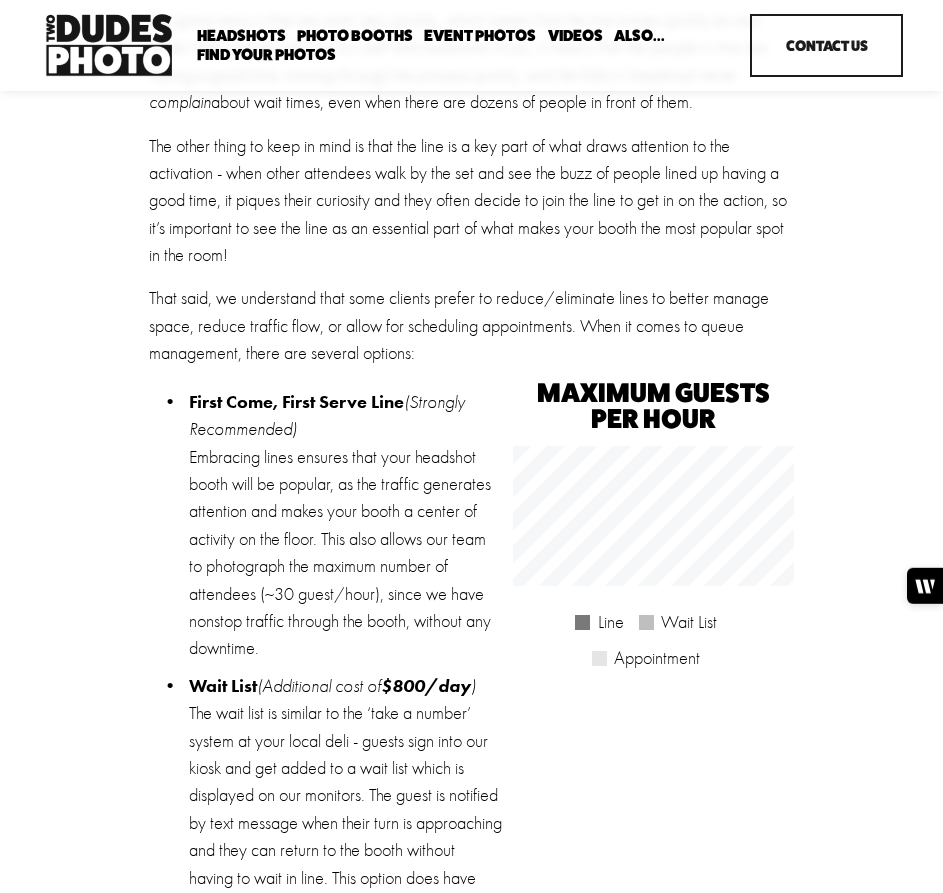 scroll, scrollTop: 2661, scrollLeft: 0, axis: vertical 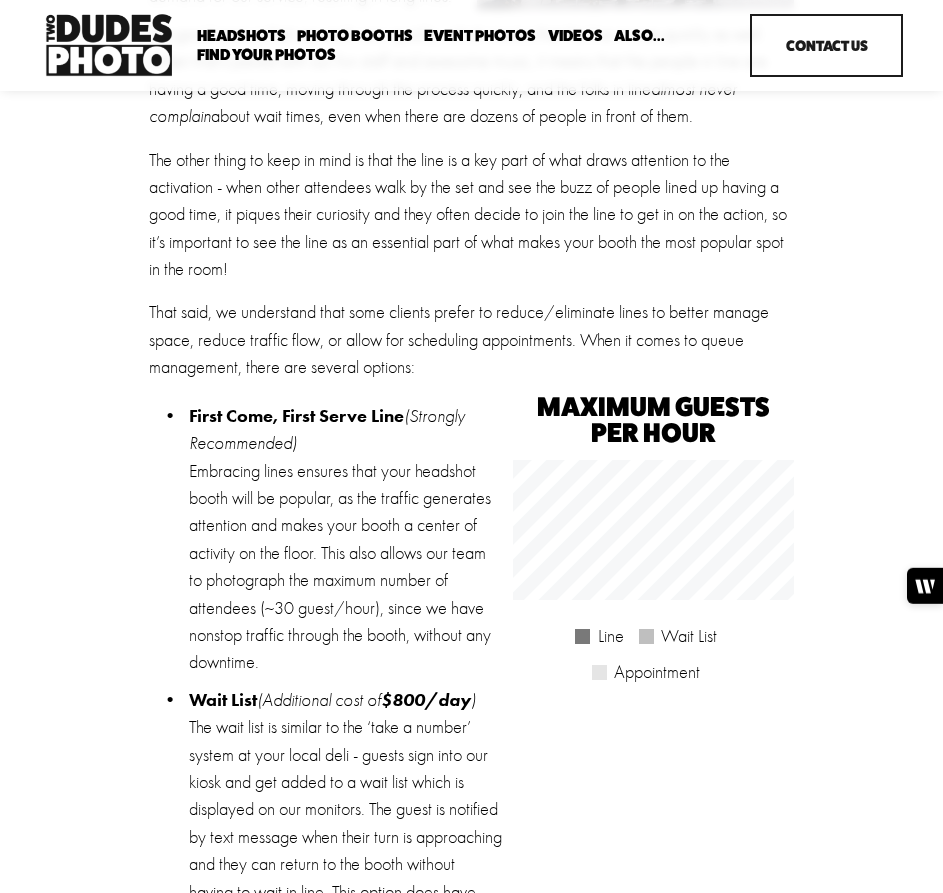 click on "First Come, First Serve Line  (Strongly Recommended) Embracing lines ensures that your headshot booth will be popular, as the traffic generates attention and makes your booth a center of activity on the floor. This also allows our team to photograph the maximum number of attendees (~30 guest/hour), since we have nonstop traffic through the booth, without any downtime." at bounding box center [345, 539] 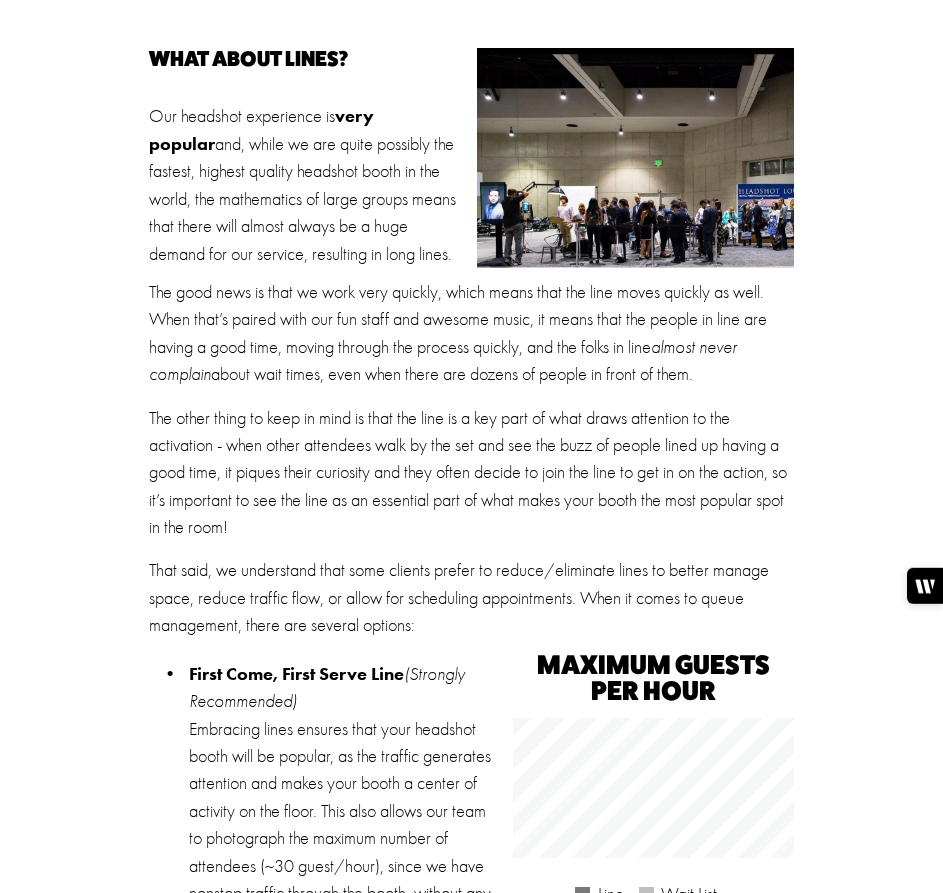scroll, scrollTop: 2407, scrollLeft: 0, axis: vertical 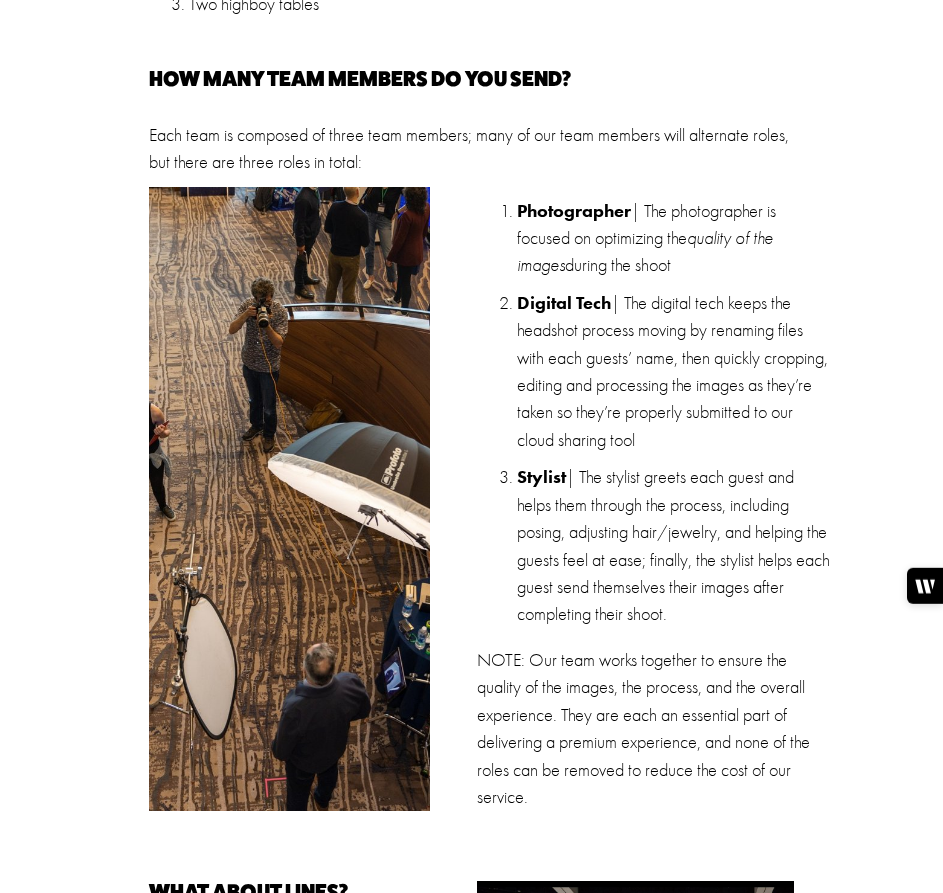click on "What does your headshot Booth Look like? Our headshot set is very flexible - we build around a single light stand and a backdrop, but all of the pieces can be moved and position to optimize for the space we’re allocated." at bounding box center [471, 696] 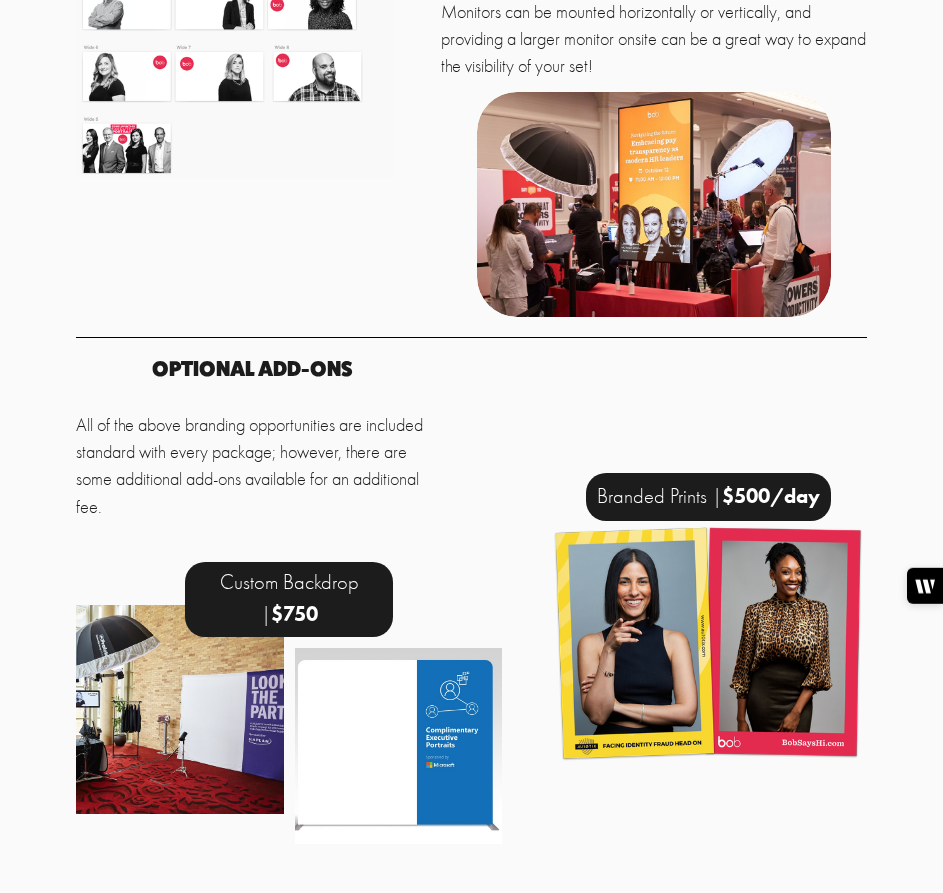 scroll, scrollTop: 6718, scrollLeft: 0, axis: vertical 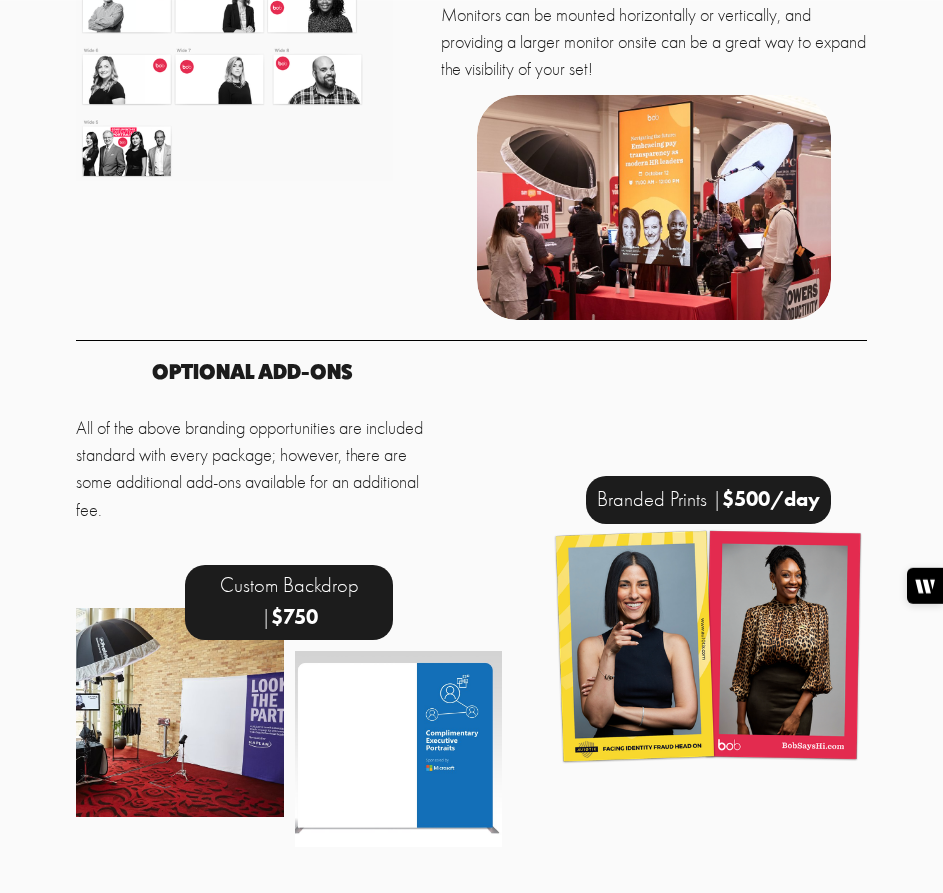 click on "All of the above branding opportunities are included standard with every package; however, there are some additional add-ons available for an additional fee." at bounding box center (252, 470) 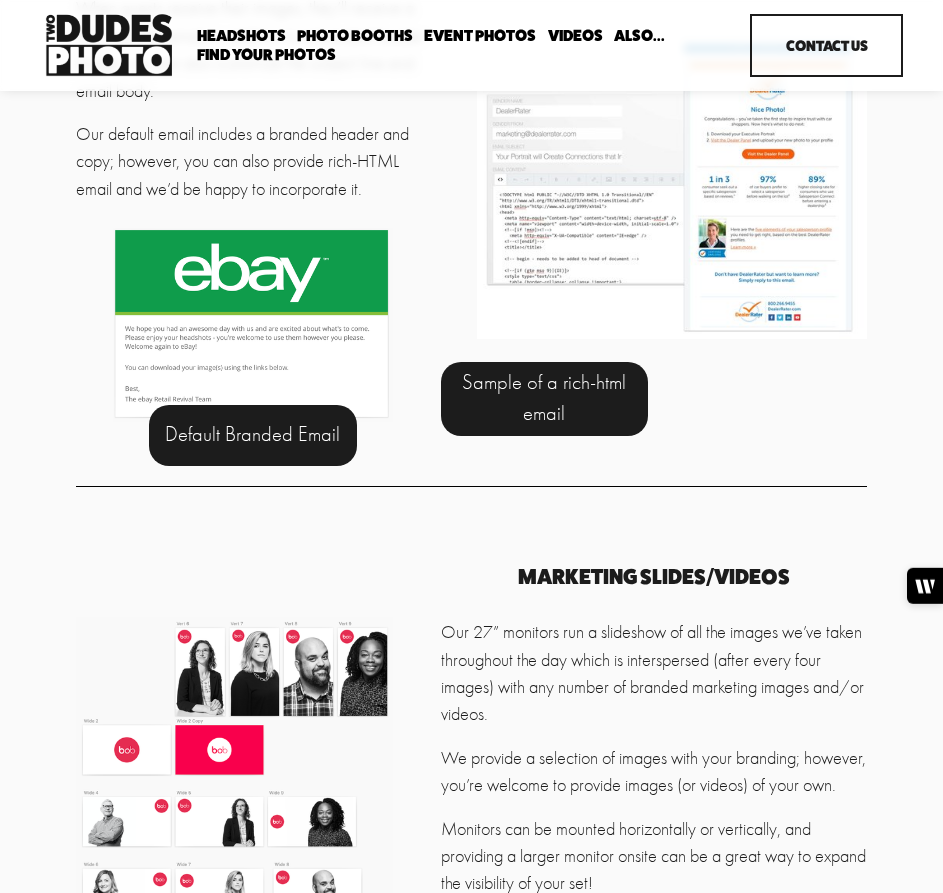 scroll, scrollTop: 5814, scrollLeft: 0, axis: vertical 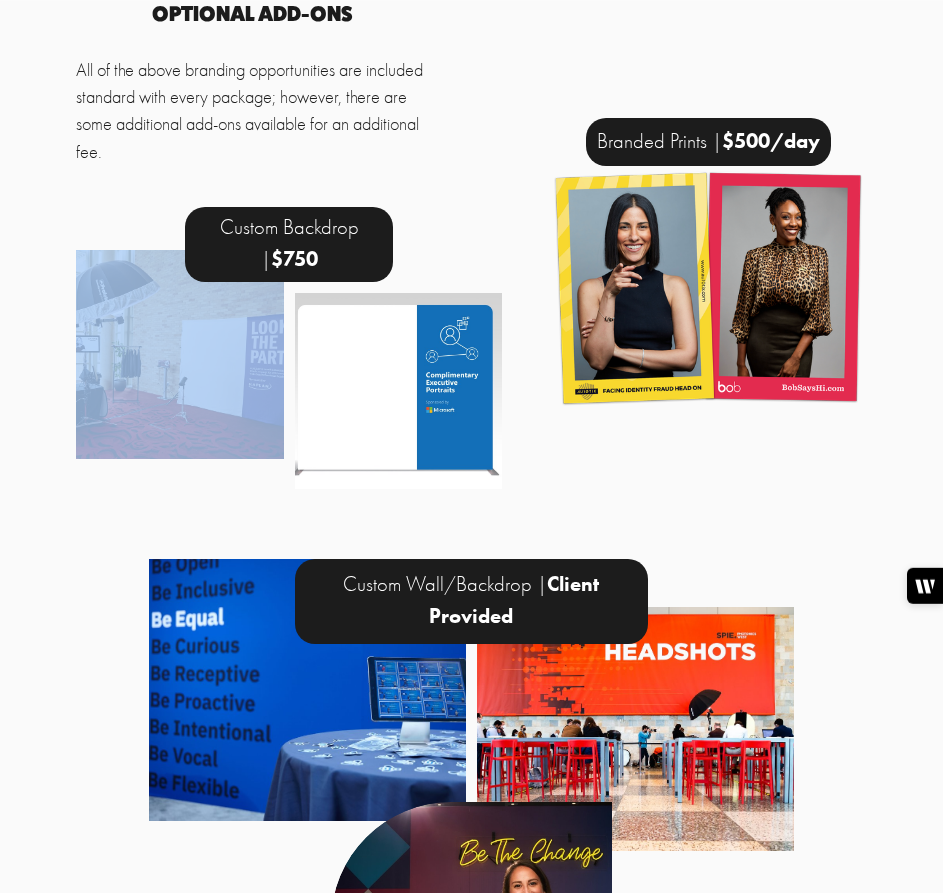 drag, startPoint x: 201, startPoint y: 409, endPoint x: -409, endPoint y: 444, distance: 611.0033 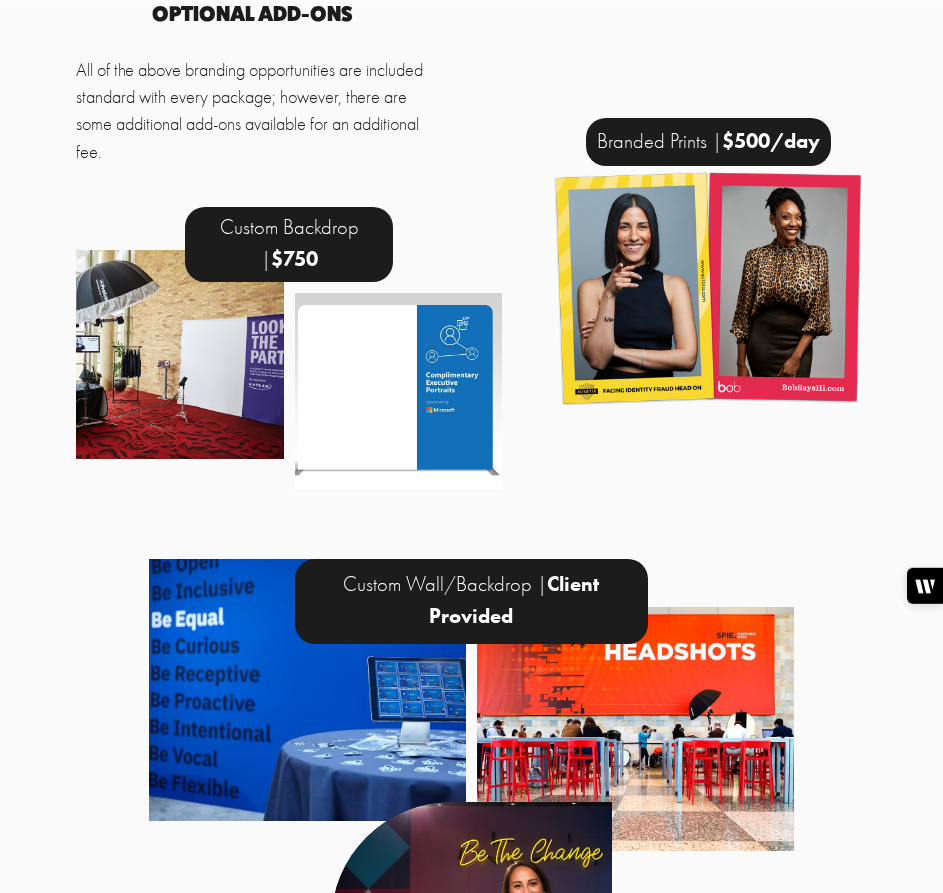 click at bounding box center (399, 391) 